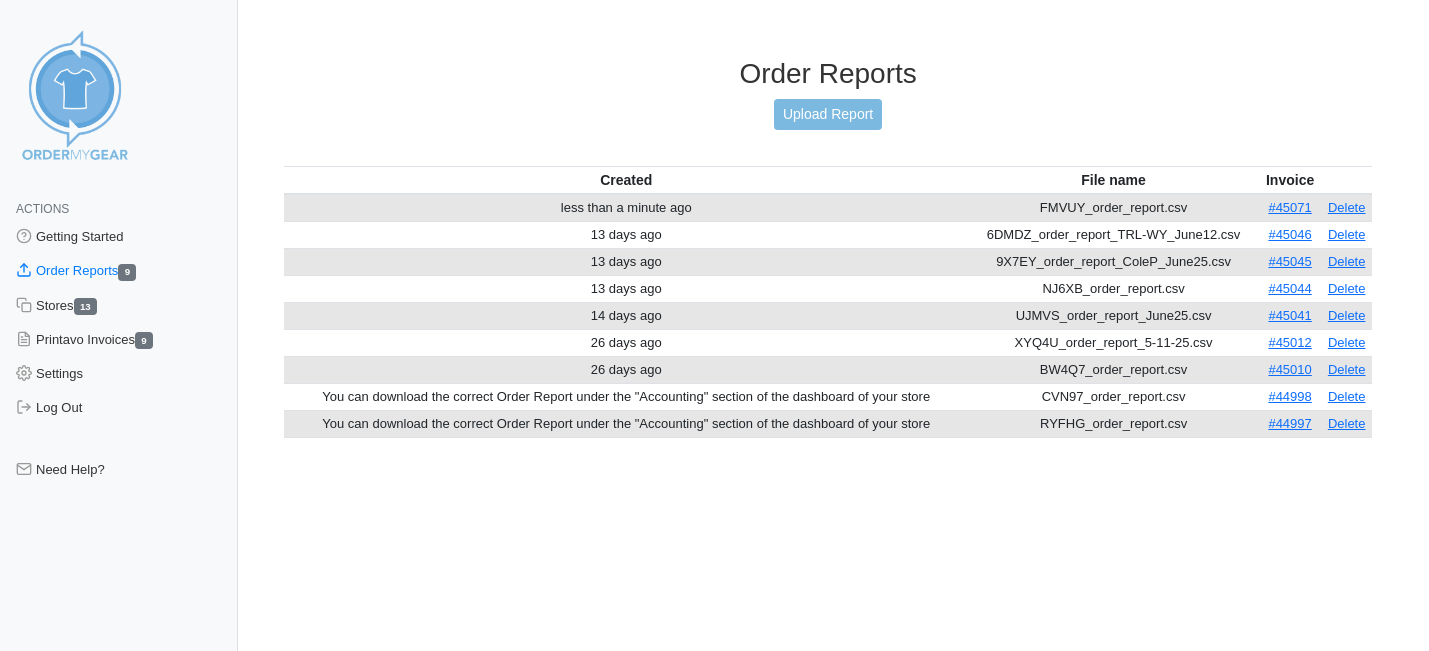 scroll, scrollTop: 0, scrollLeft: 0, axis: both 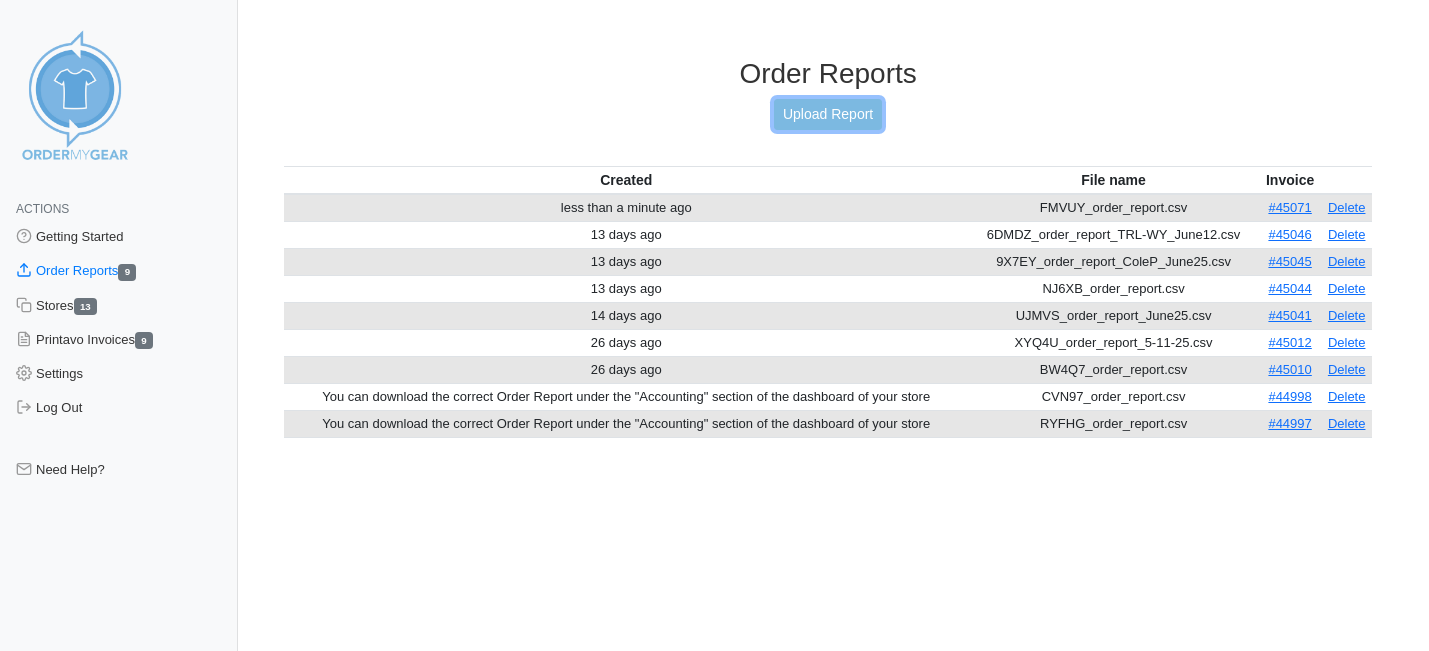 click on "Upload Report" at bounding box center [828, 114] 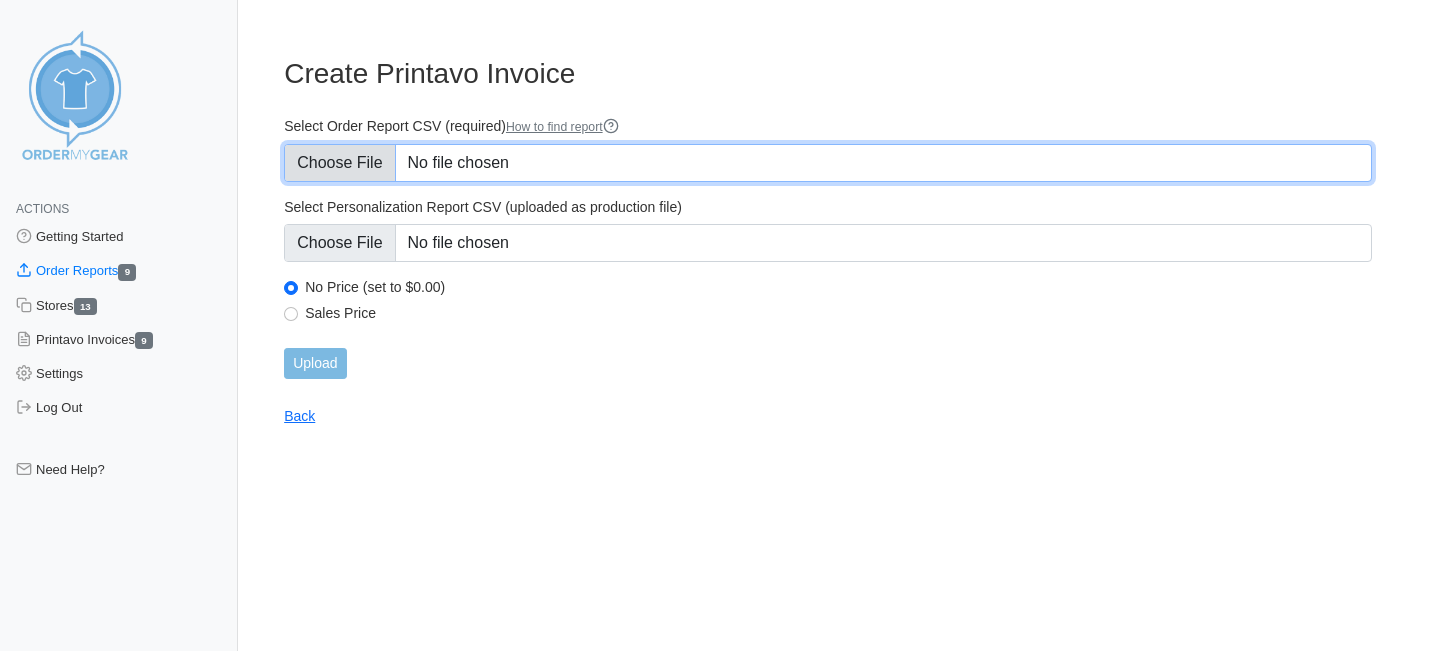 click on "Select Order Report CSV (required)
How to find report" at bounding box center (828, 163) 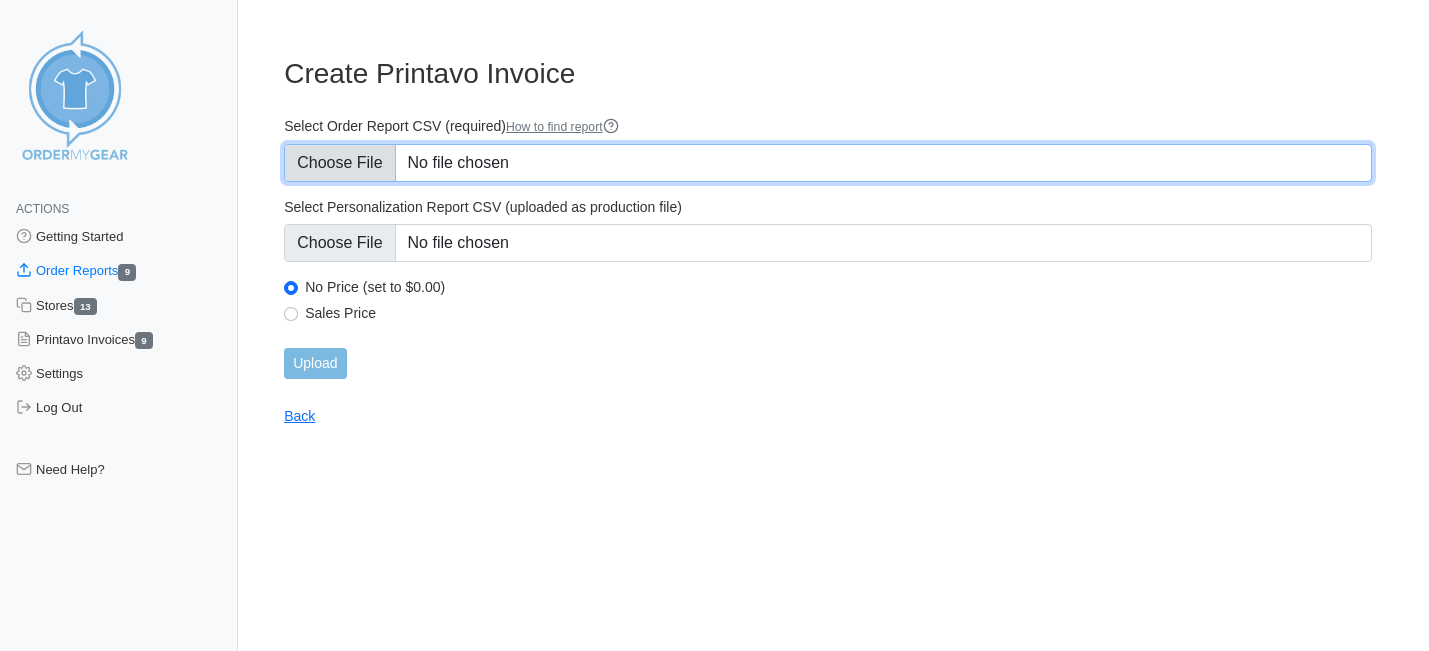 type on "C:\fakepath\DPRZM_order_Stride_June25.csv" 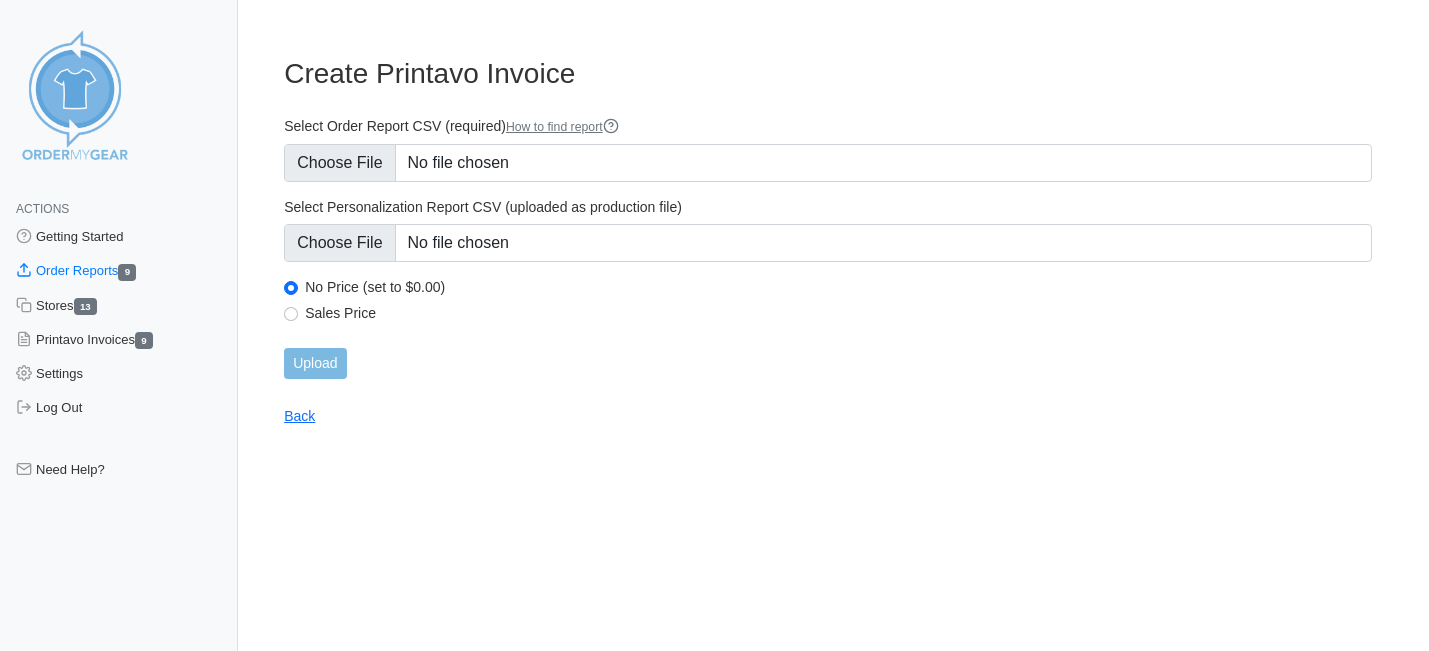 click on "Sales Price" at bounding box center [838, 313] 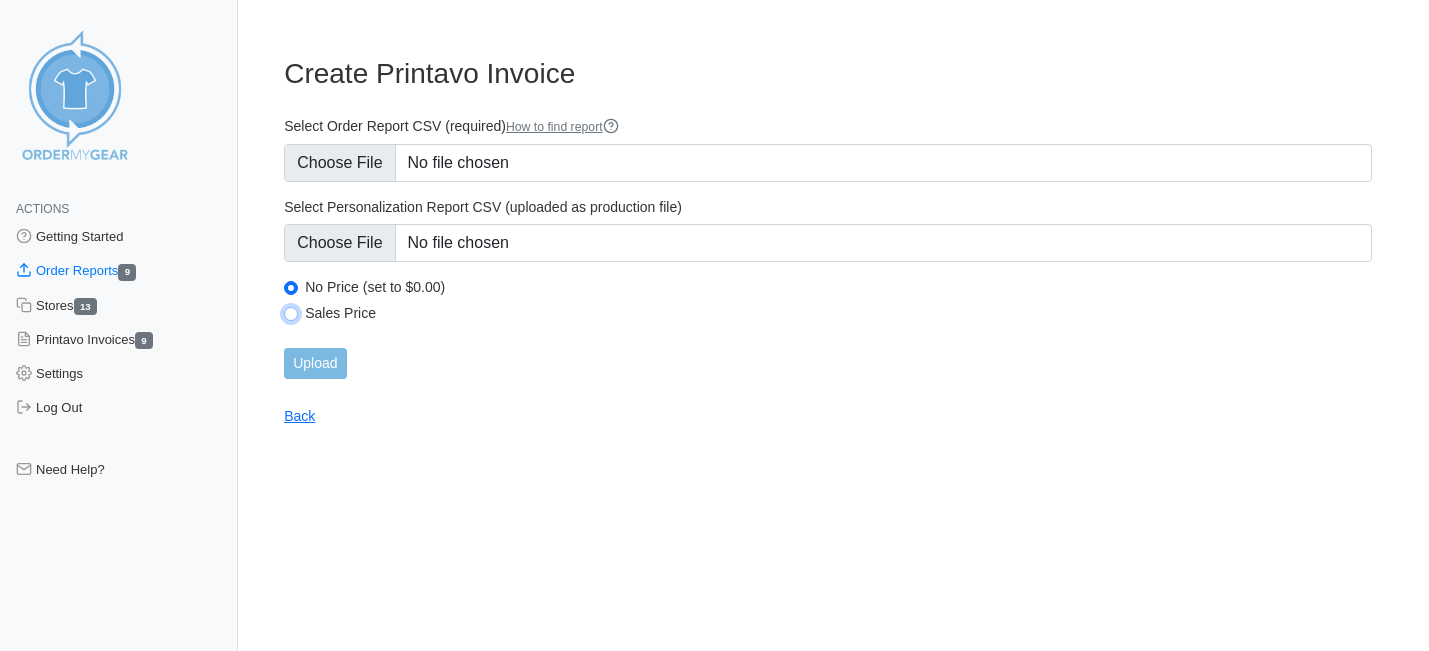 radio on "true" 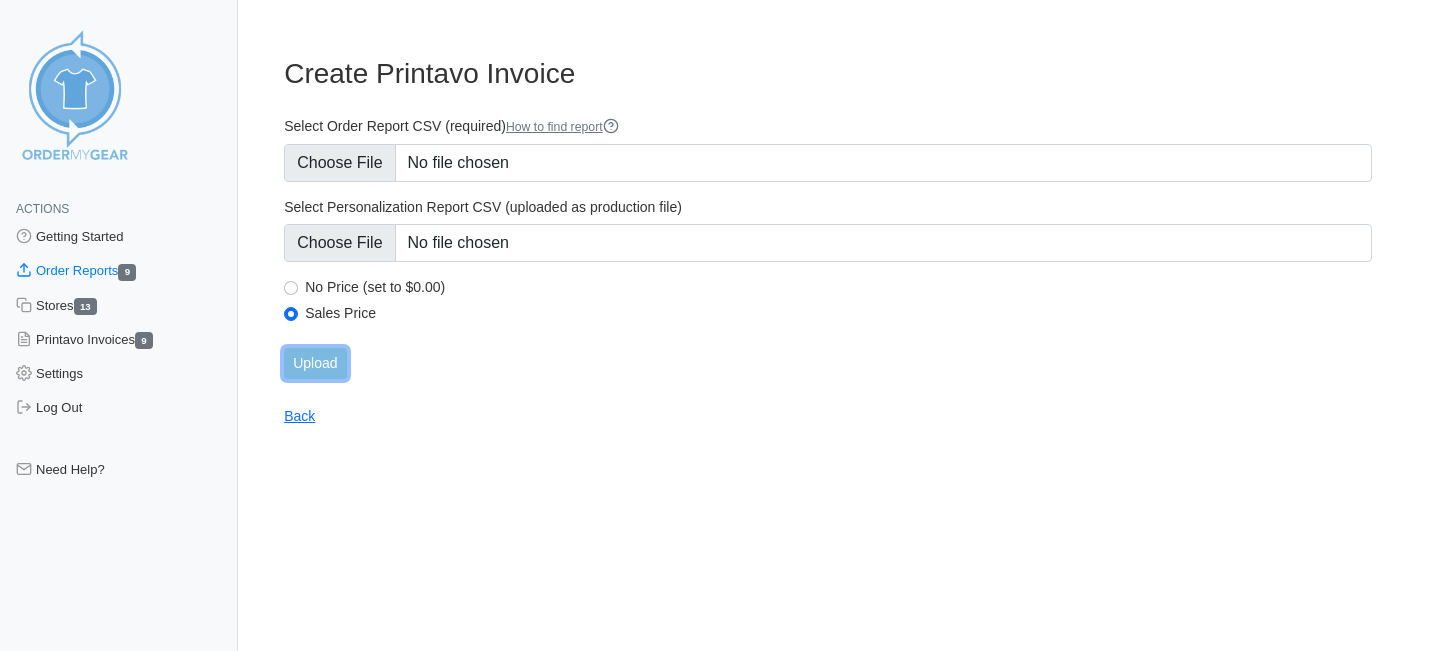 click on "Upload" at bounding box center [315, 363] 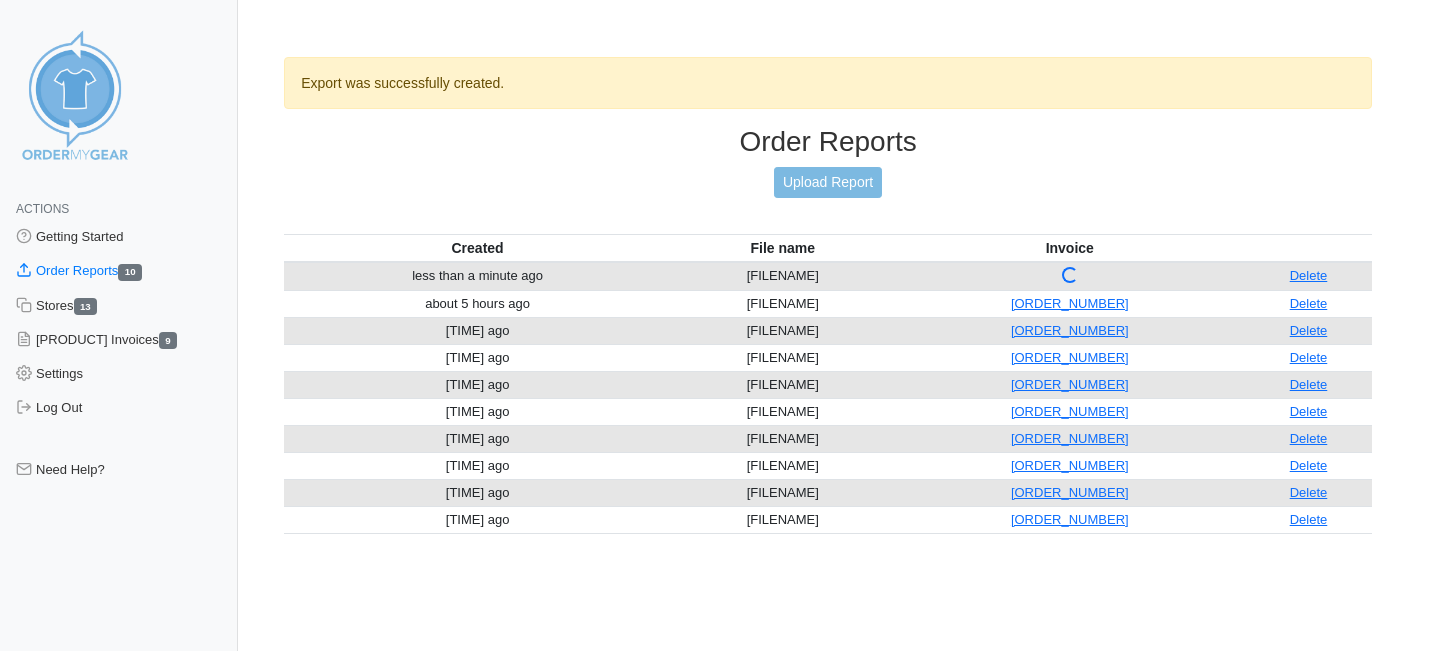 scroll, scrollTop: 0, scrollLeft: 0, axis: both 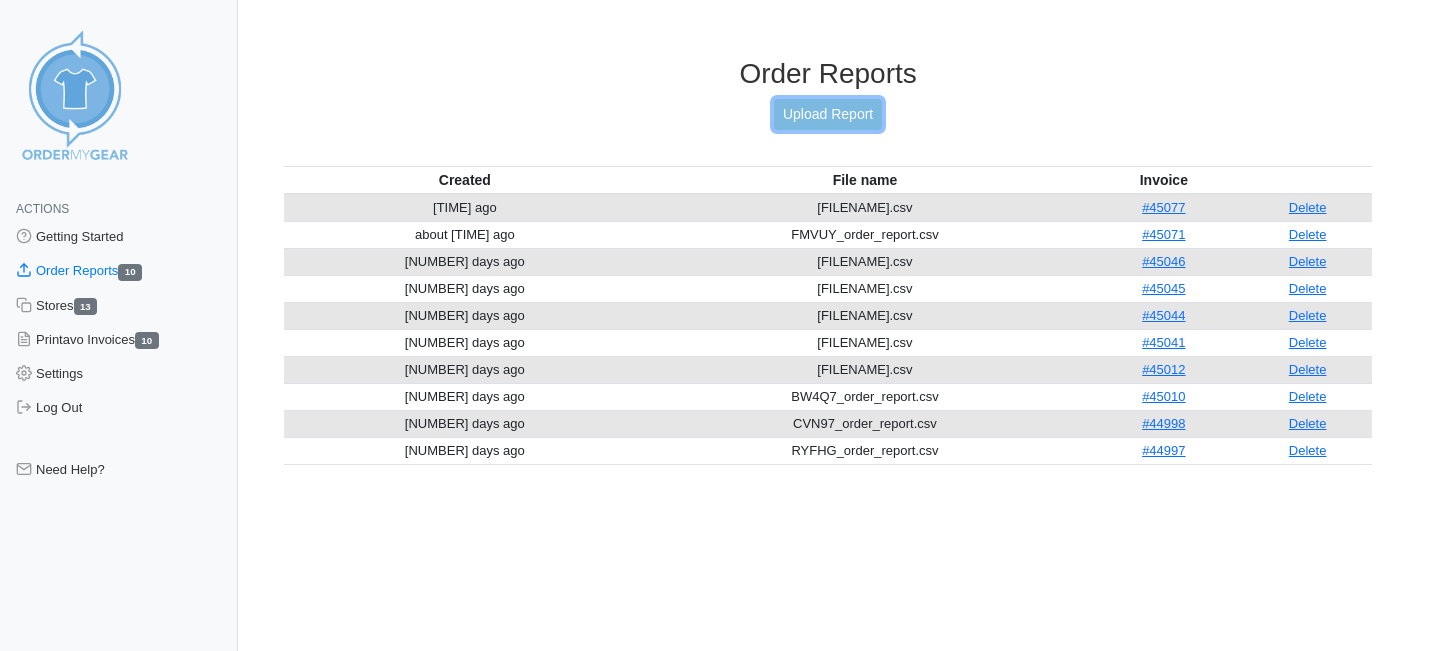 click on "Upload Report" at bounding box center [828, 114] 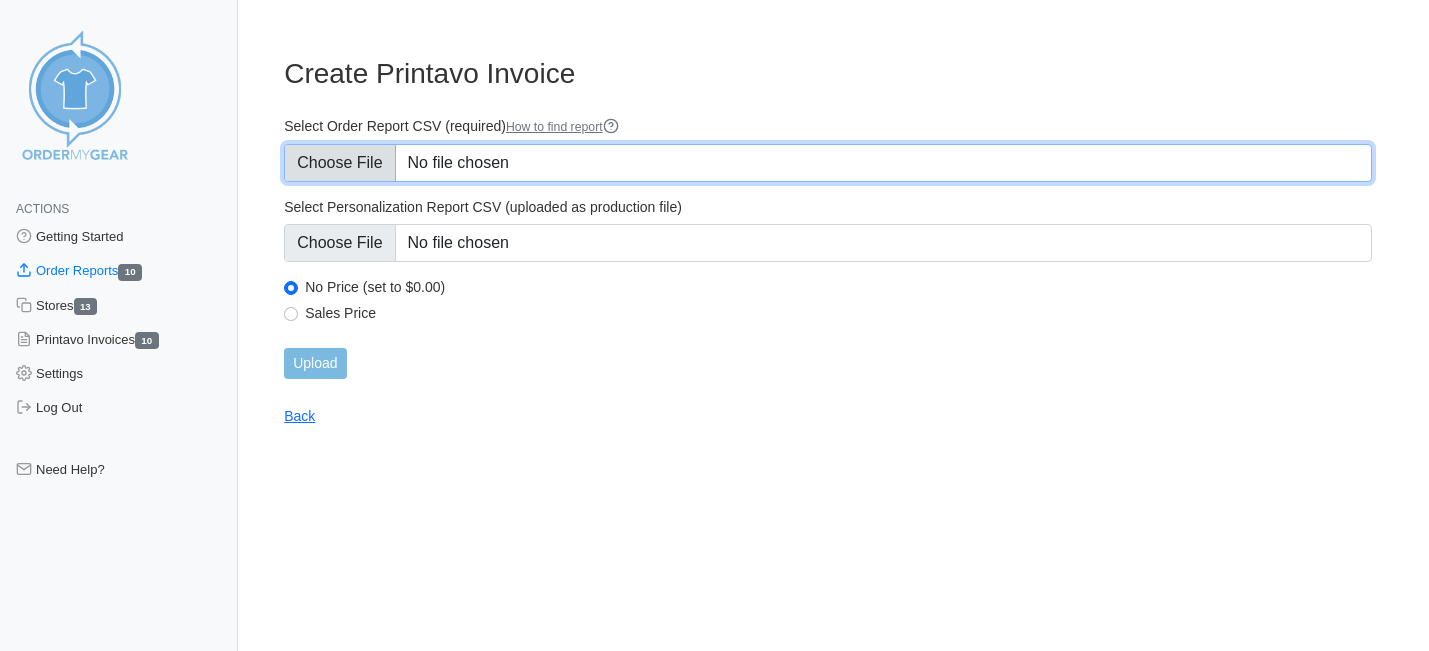 click on "Select Order Report CSV (required)
How to find report" at bounding box center (828, 163) 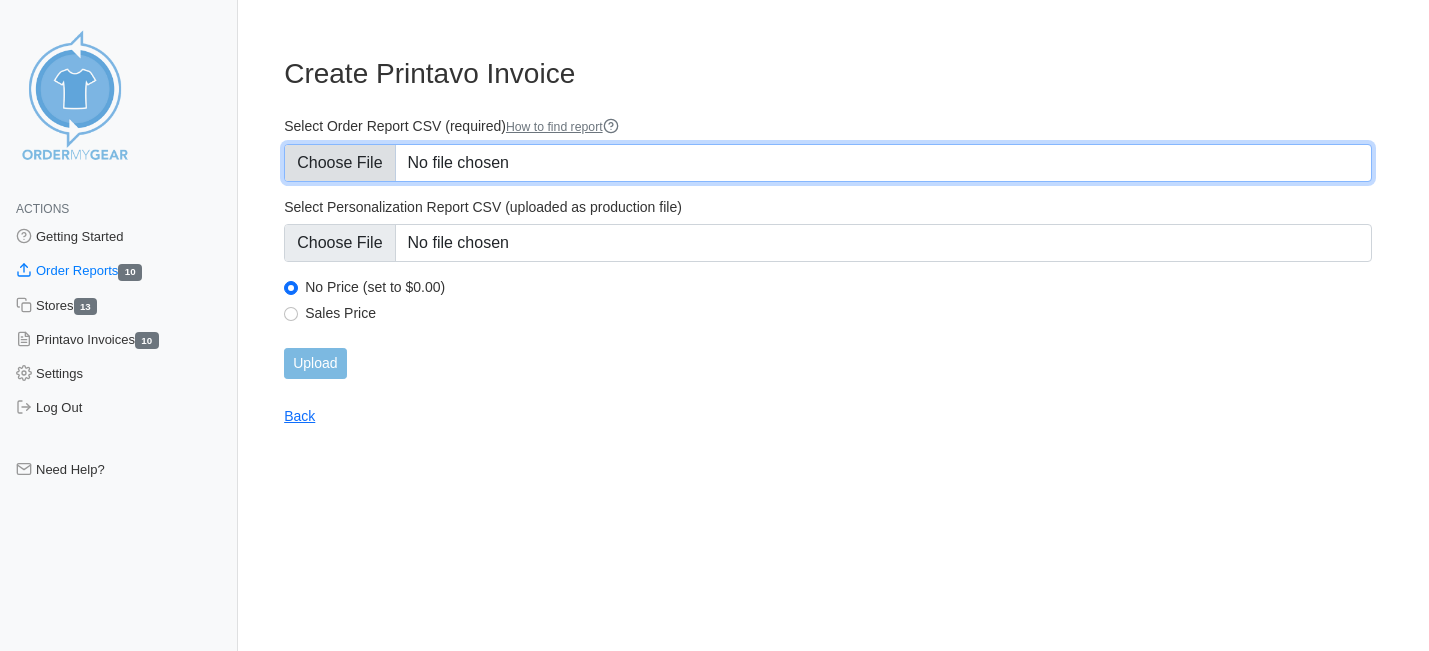type on "C:\fakepath\DPRZM_order_Stride_June25.csv" 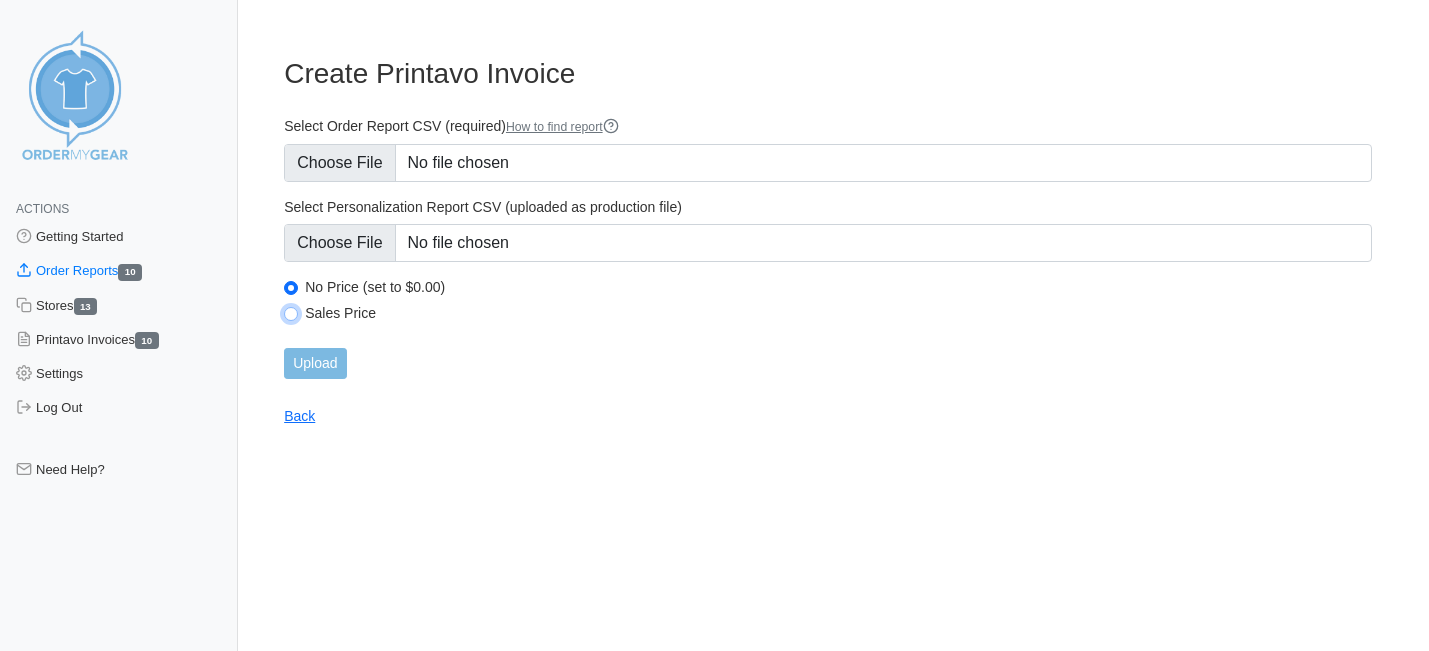 click on "Sales Price" at bounding box center [291, 314] 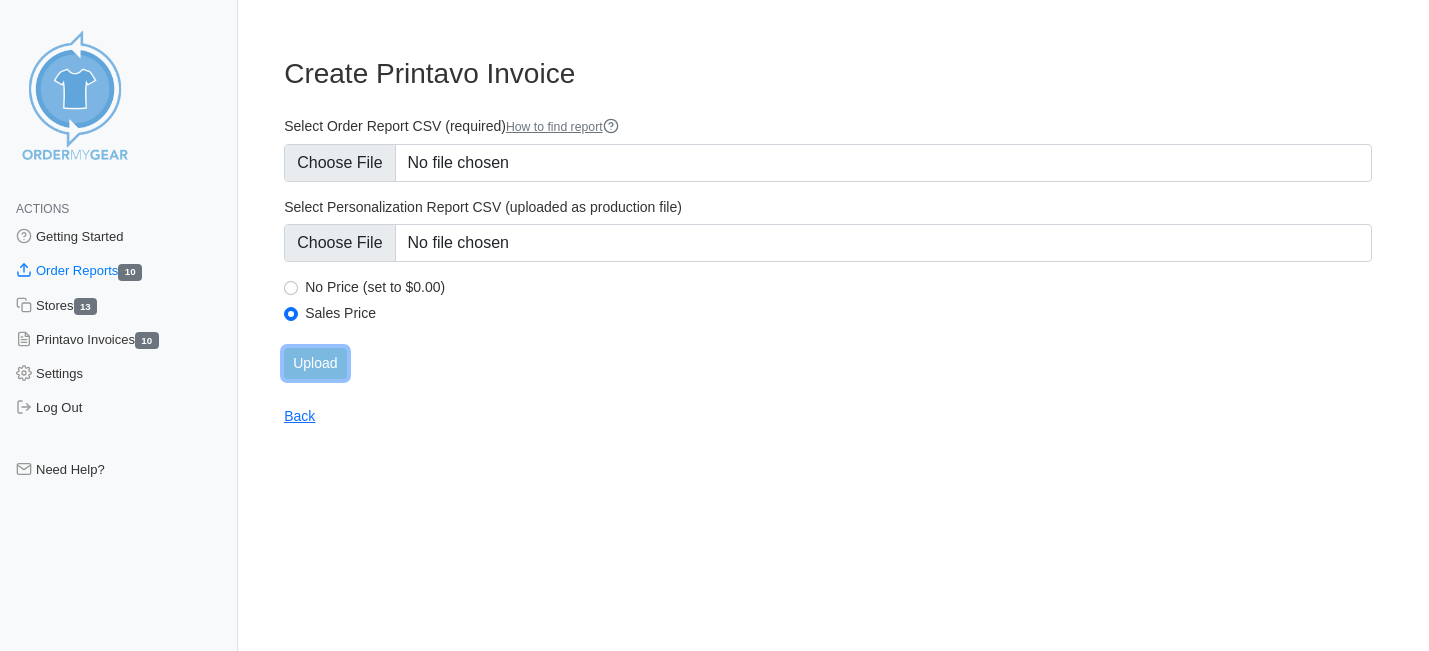 click on "Upload" at bounding box center (315, 363) 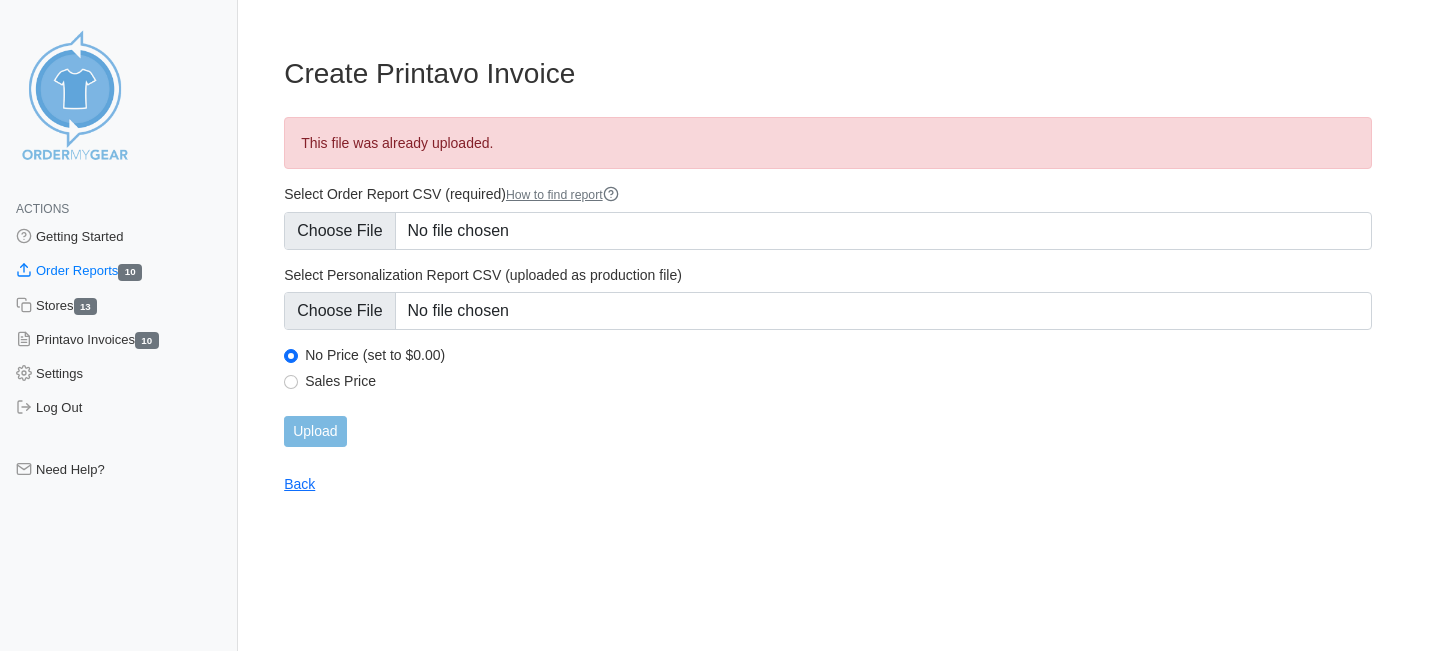 scroll, scrollTop: 0, scrollLeft: 0, axis: both 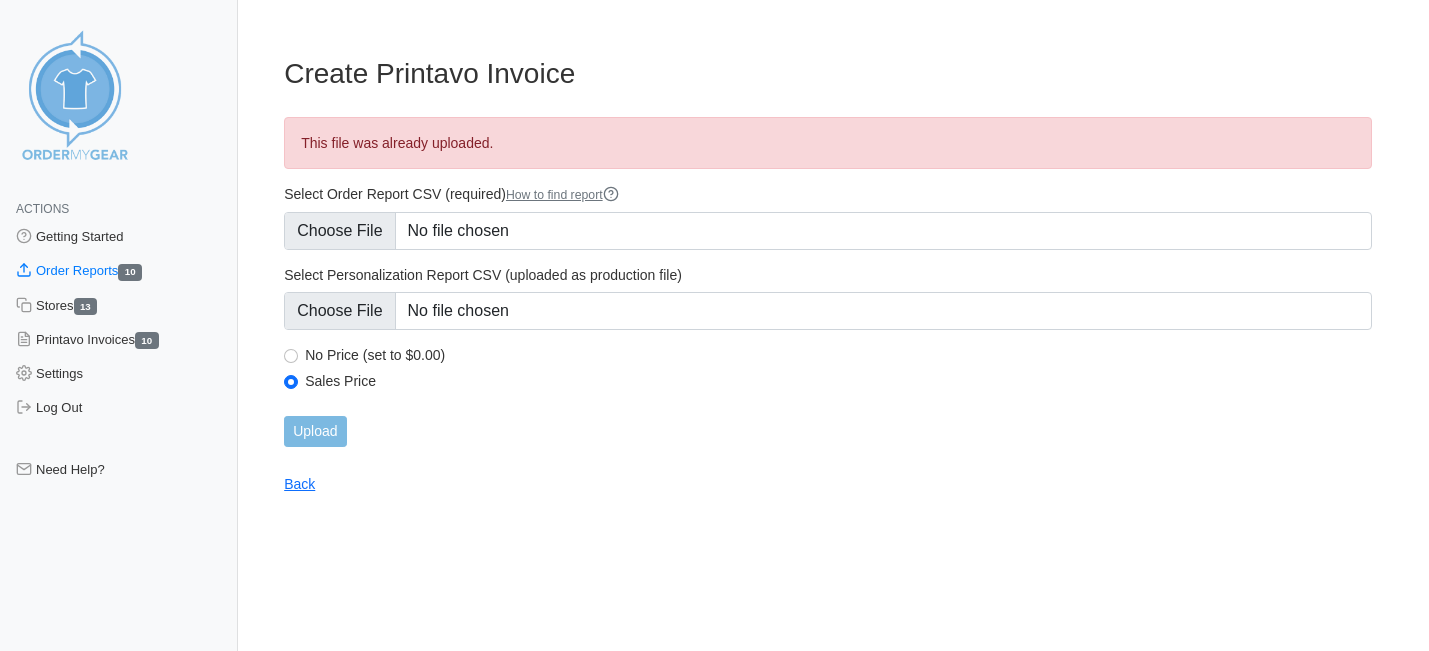 click on "Order Reports  10" at bounding box center (119, 271) 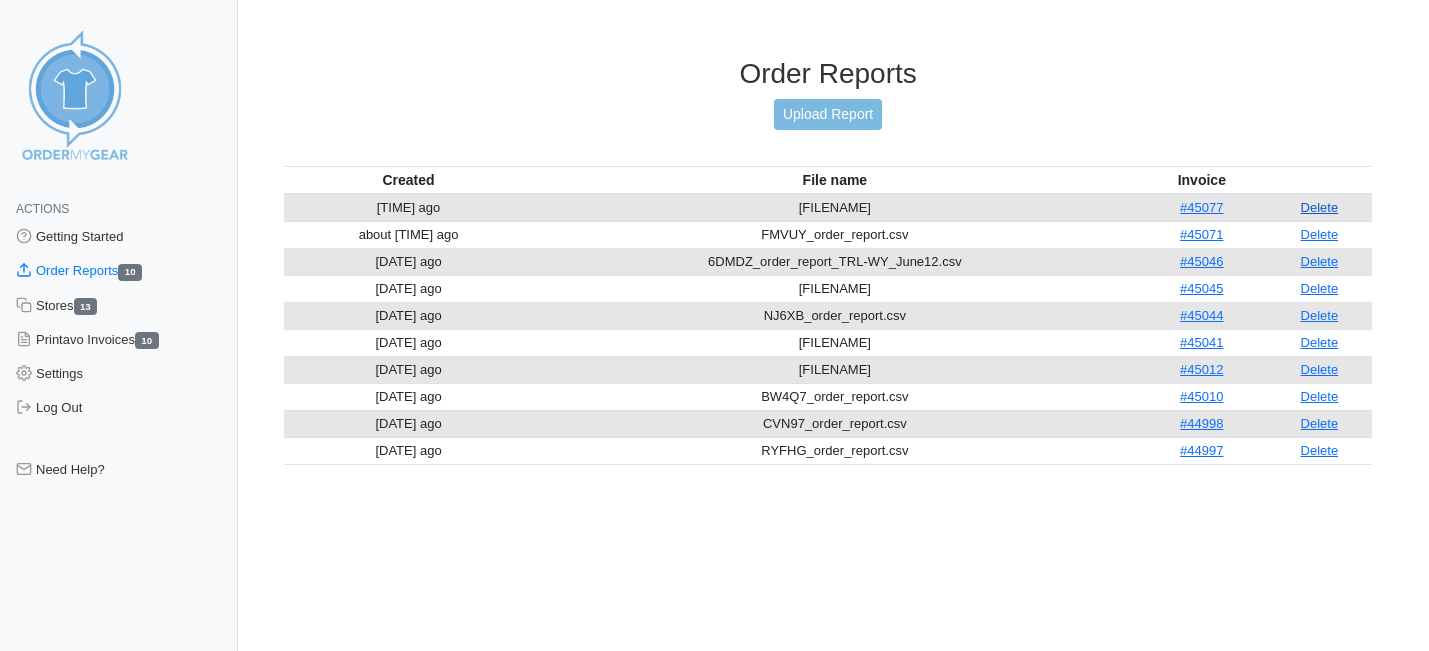 click on "Delete" at bounding box center [1320, 207] 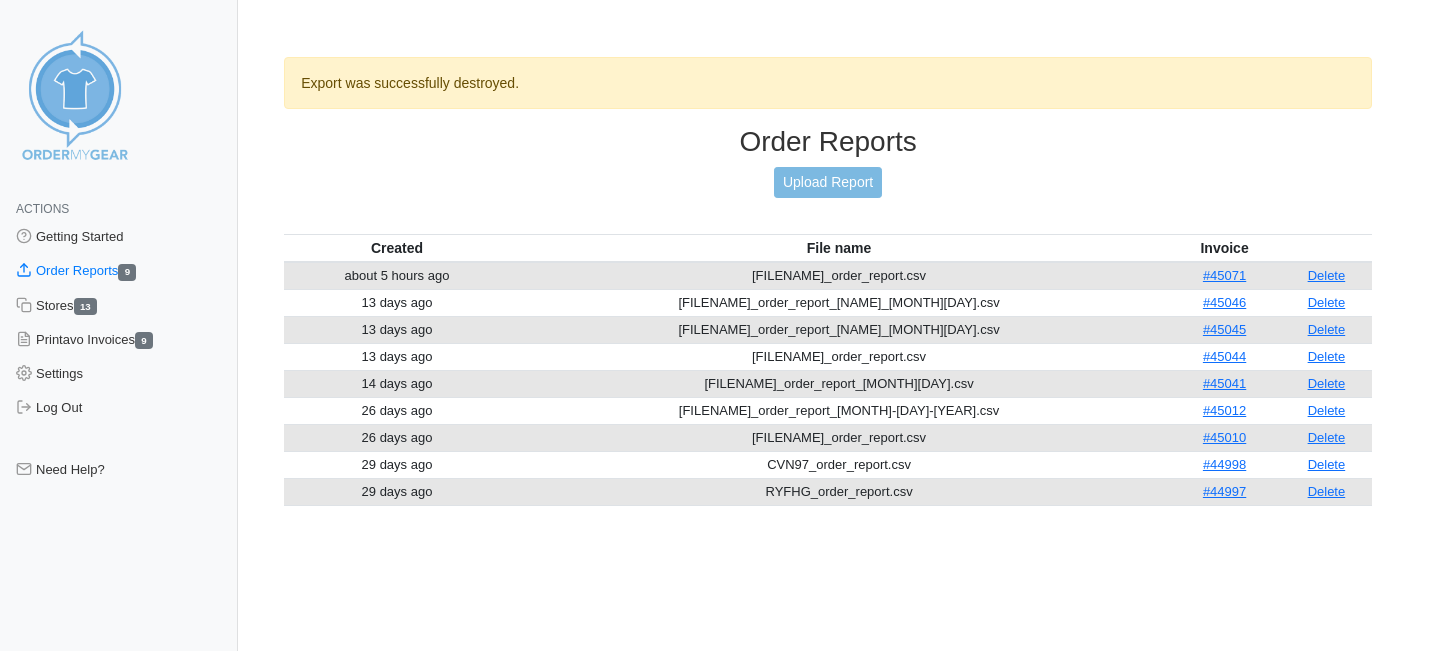 scroll, scrollTop: 0, scrollLeft: 0, axis: both 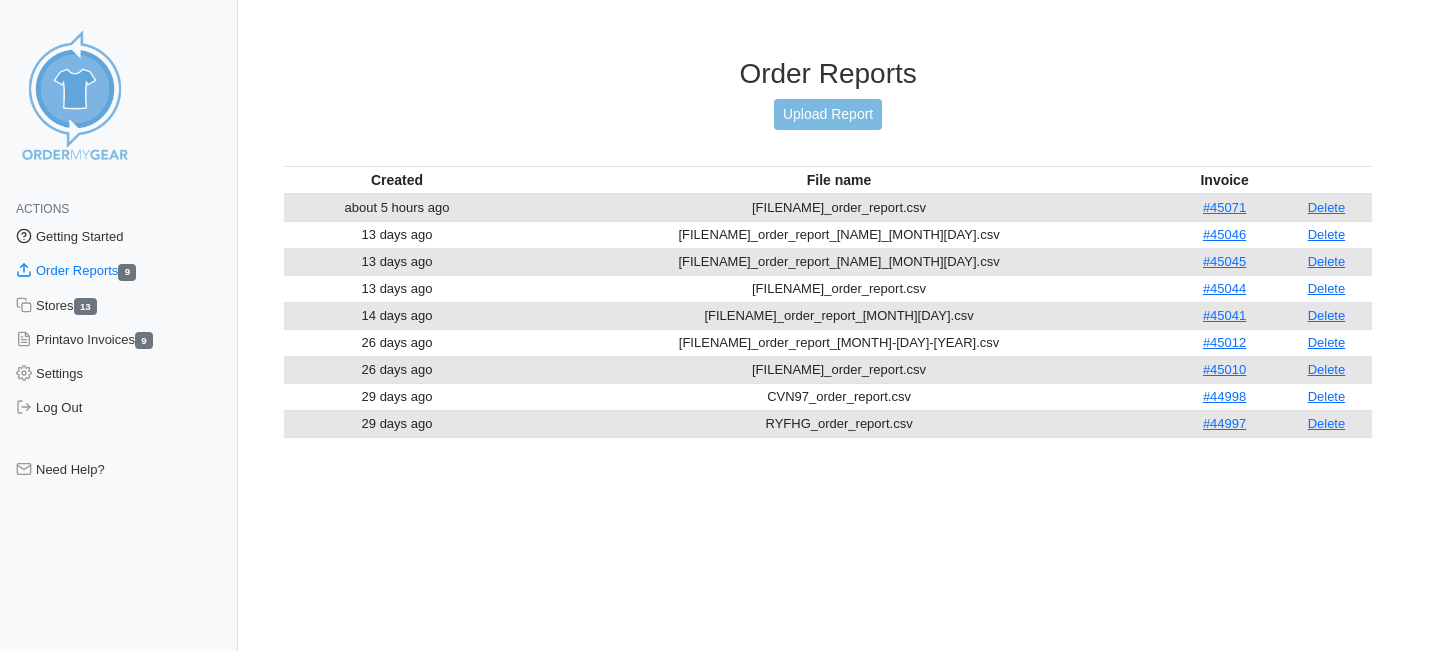 click on "Getting Started" at bounding box center [119, 237] 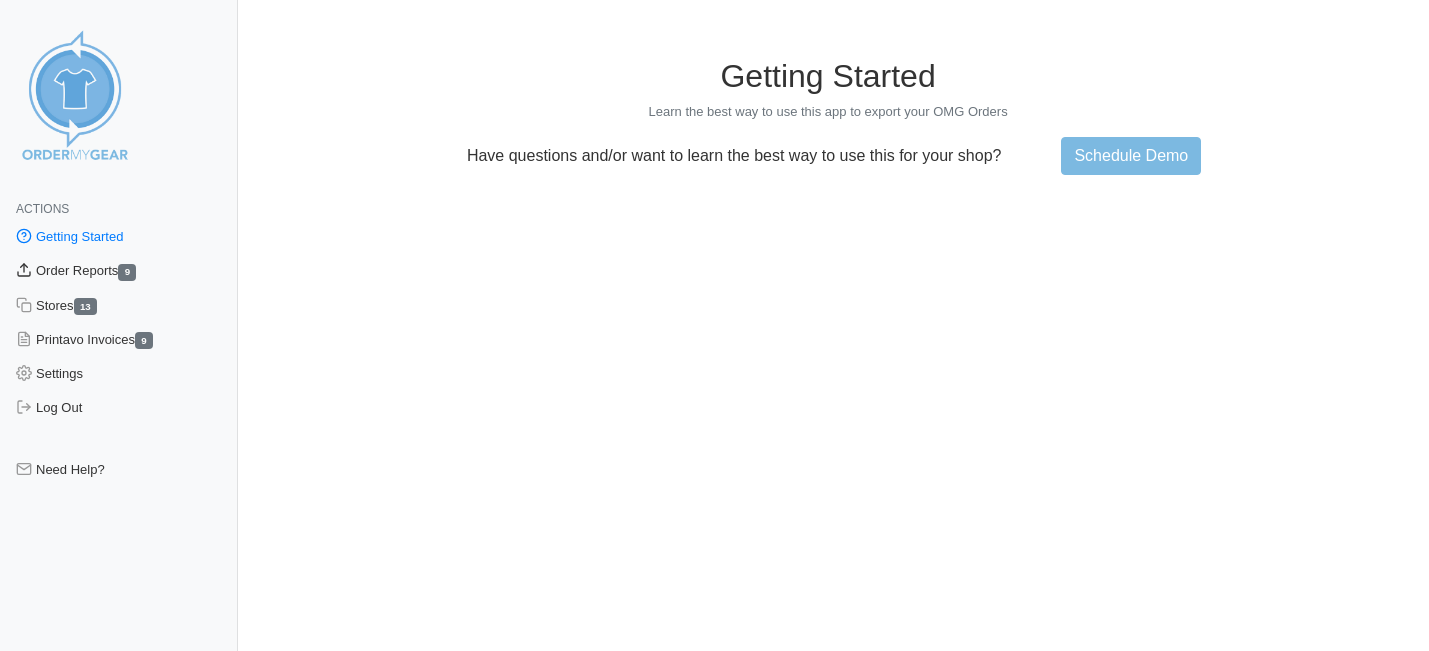 click on "Order Reports  9" at bounding box center [119, 271] 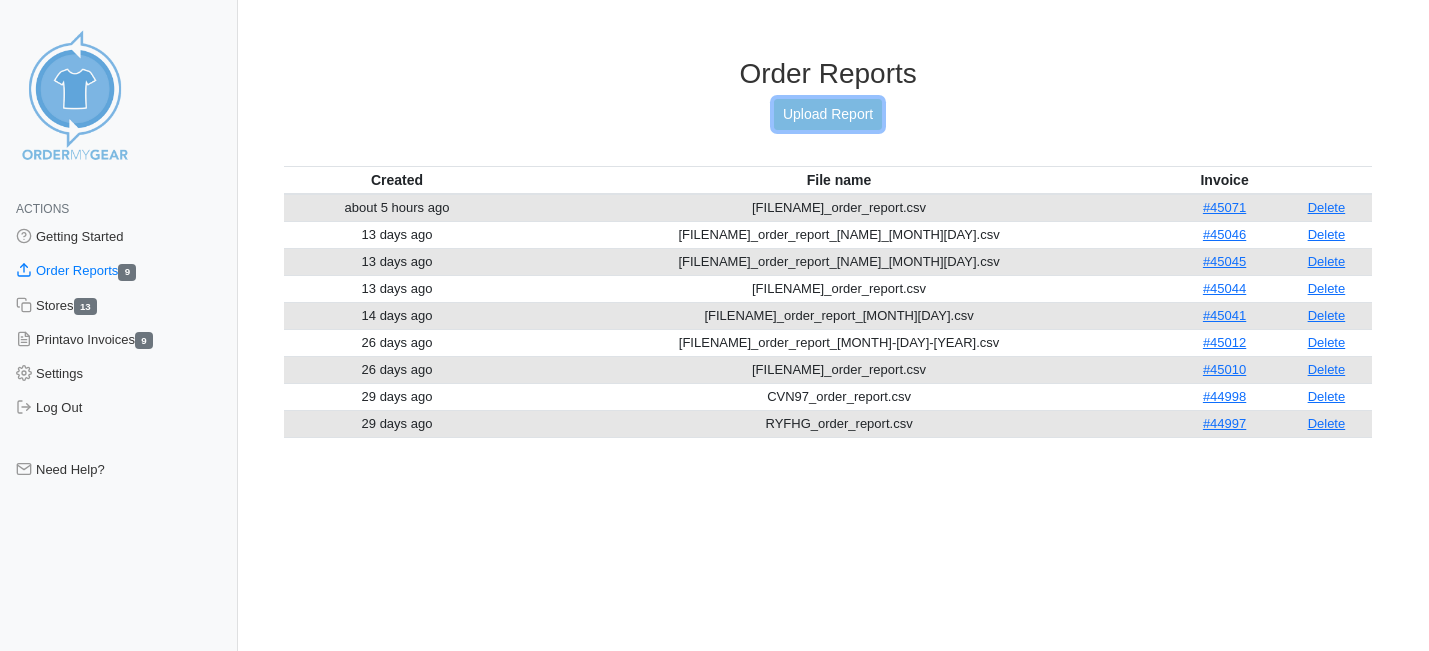 click on "Upload Report" at bounding box center (828, 114) 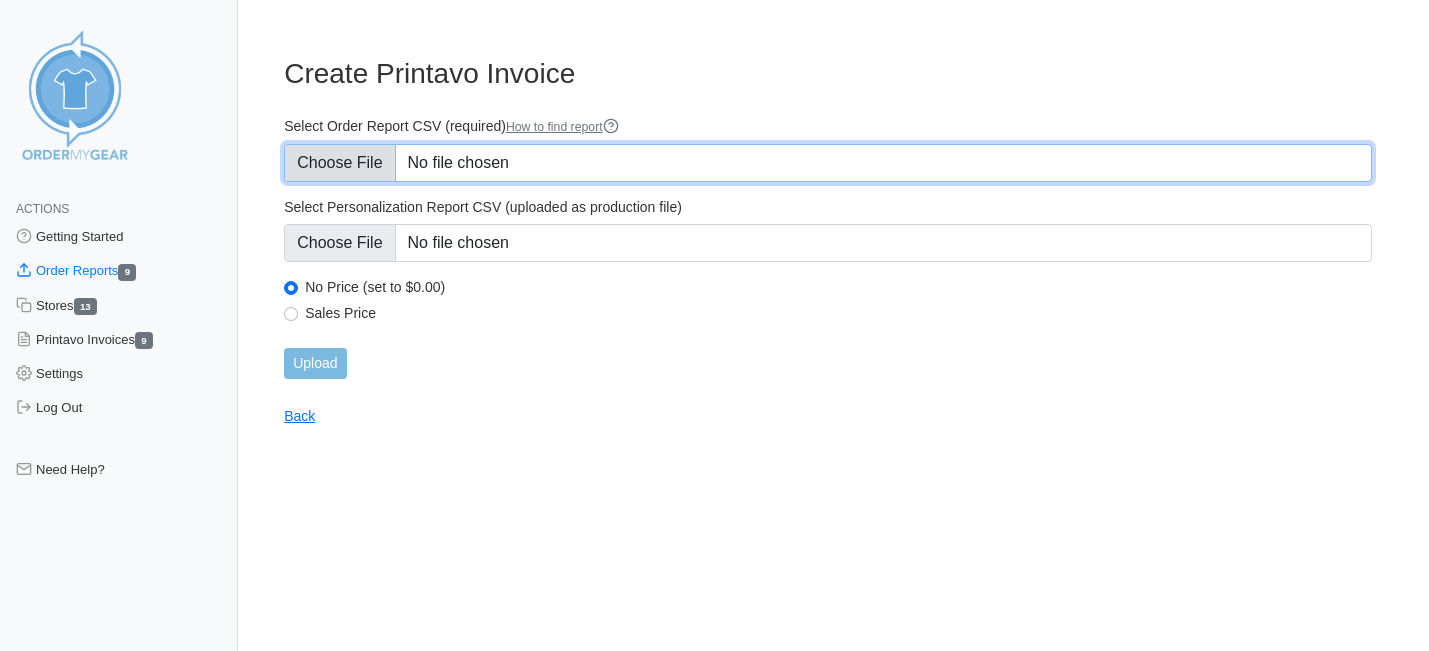 click on "Select Order Report CSV (required)
How to find report" at bounding box center [828, 163] 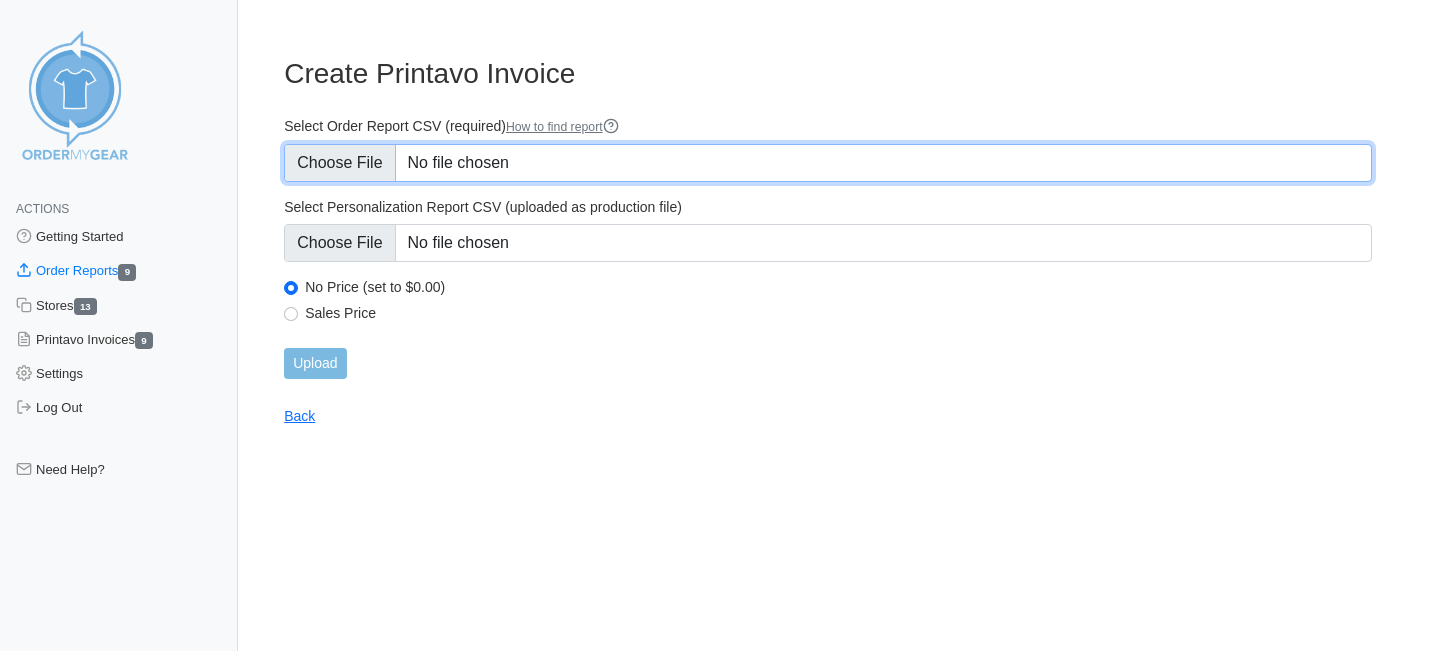 type on "C:\fakepath\DPRZM_order_Stride_June25.csv" 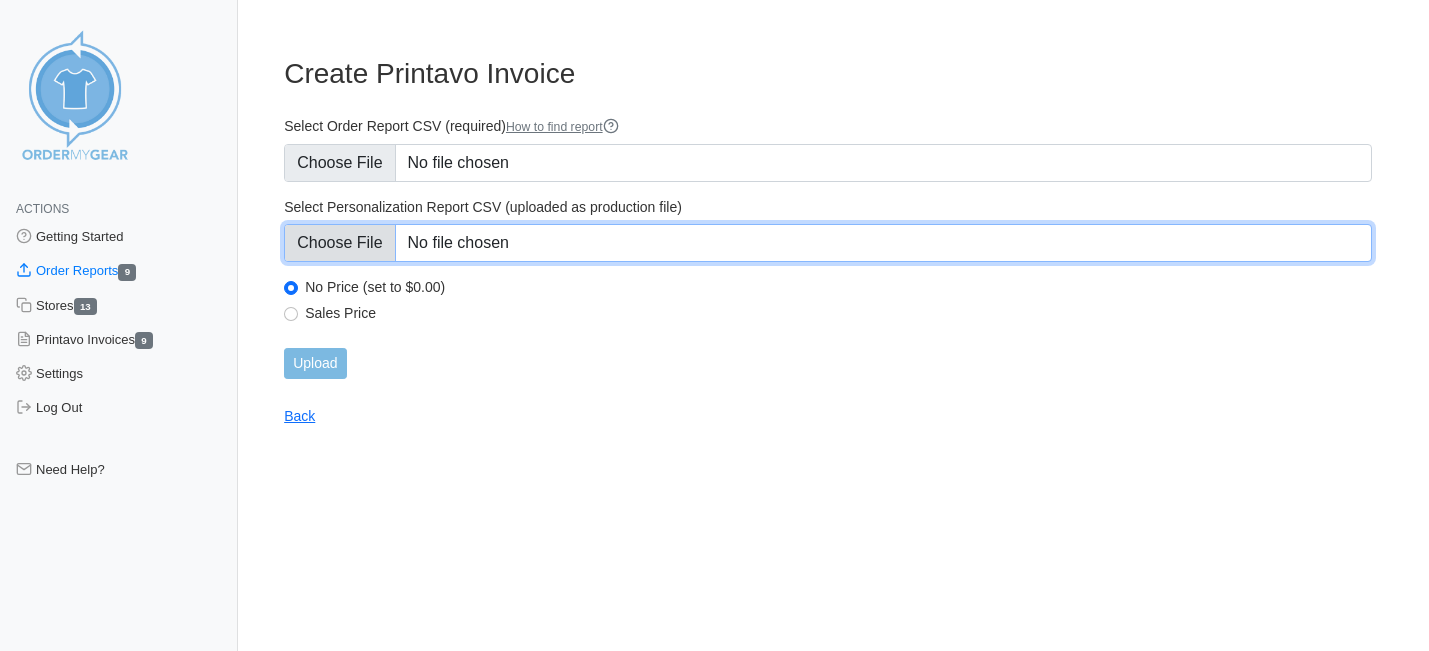 click on "Select Personalization Report CSV (uploaded as production file)" at bounding box center [828, 243] 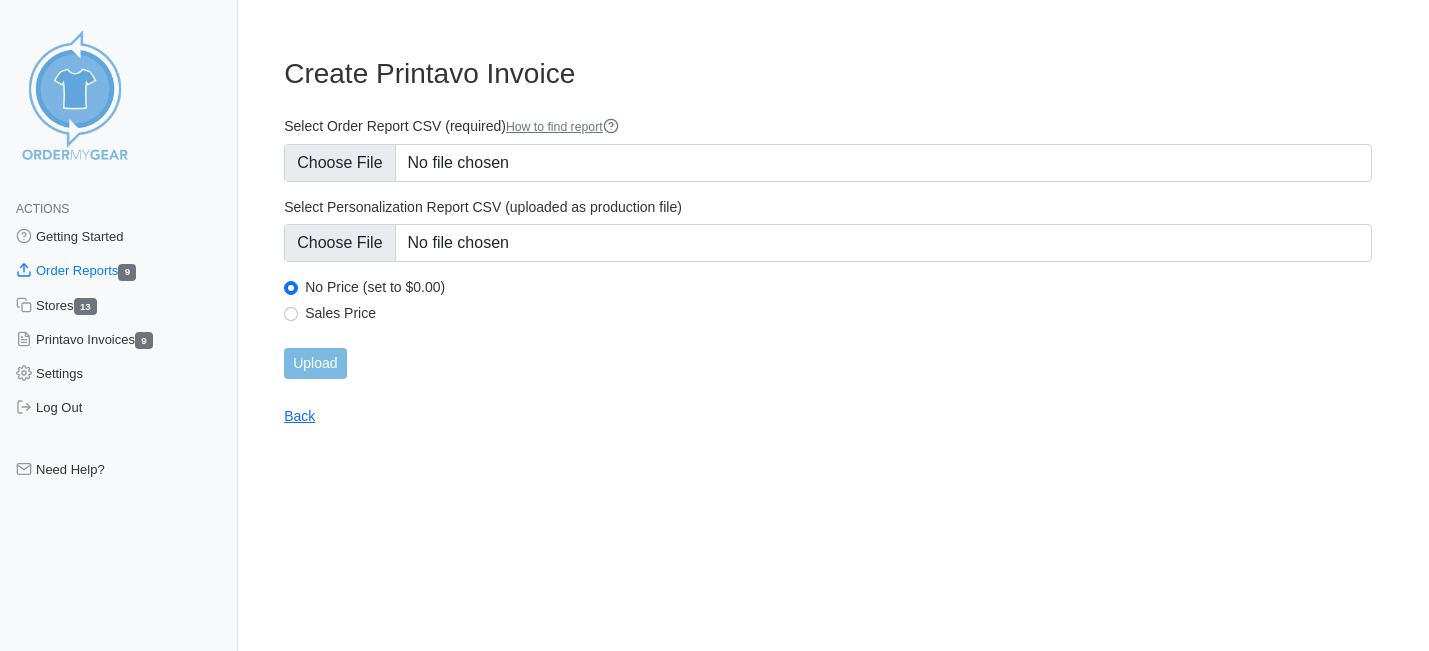 click on "Sales Price" at bounding box center [838, 313] 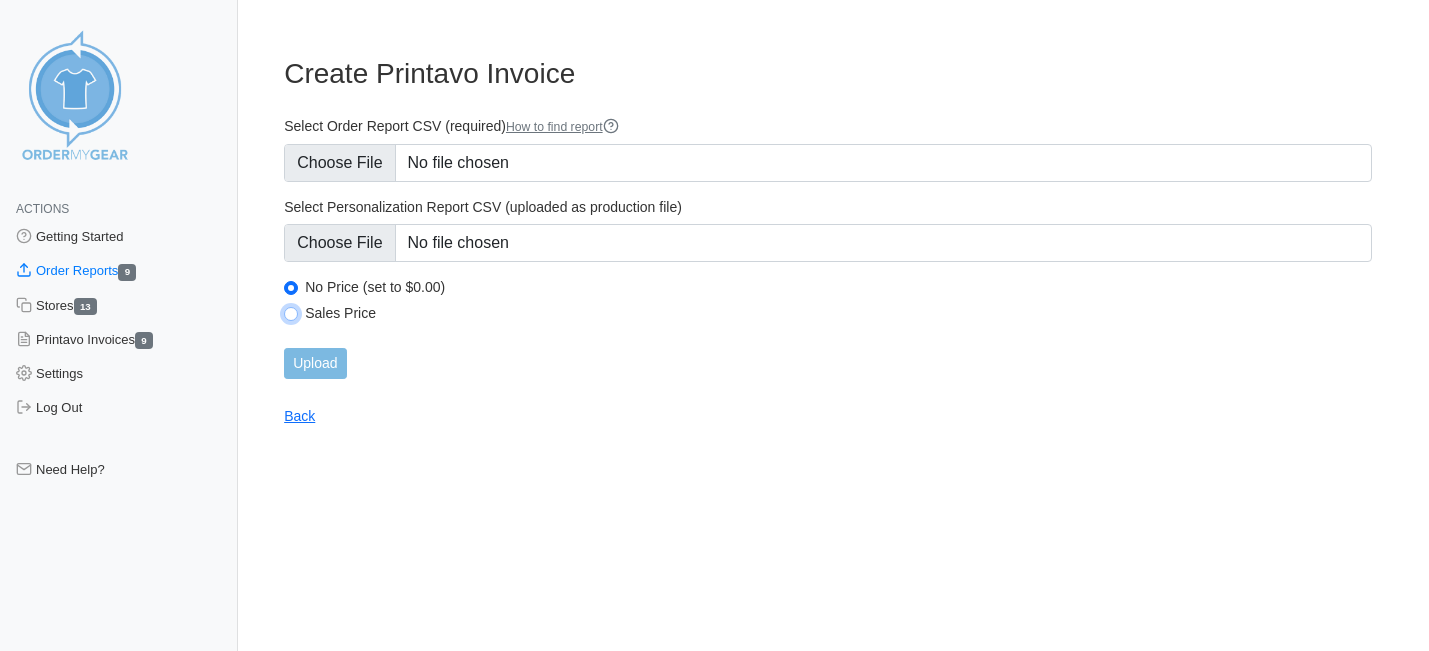 click on "Sales Price" at bounding box center (291, 314) 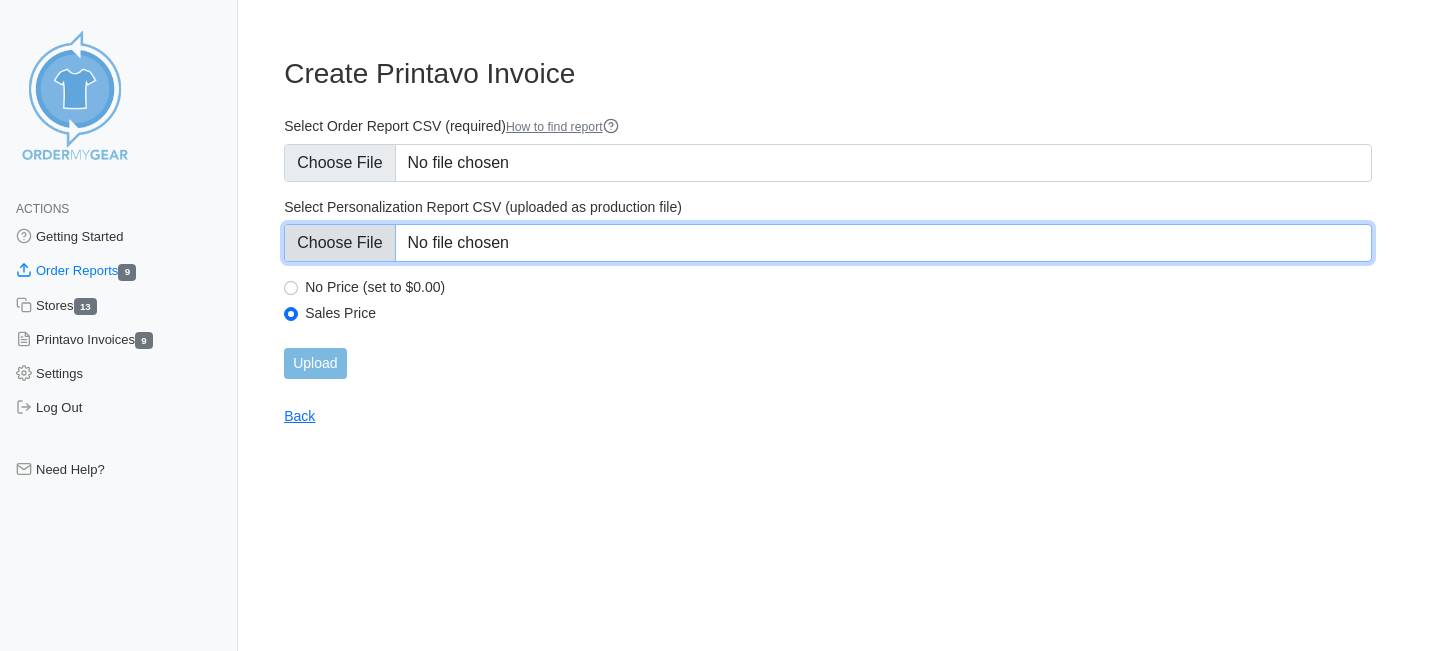 click on "Select Personalization Report CSV (uploaded as production file)" at bounding box center [828, 243] 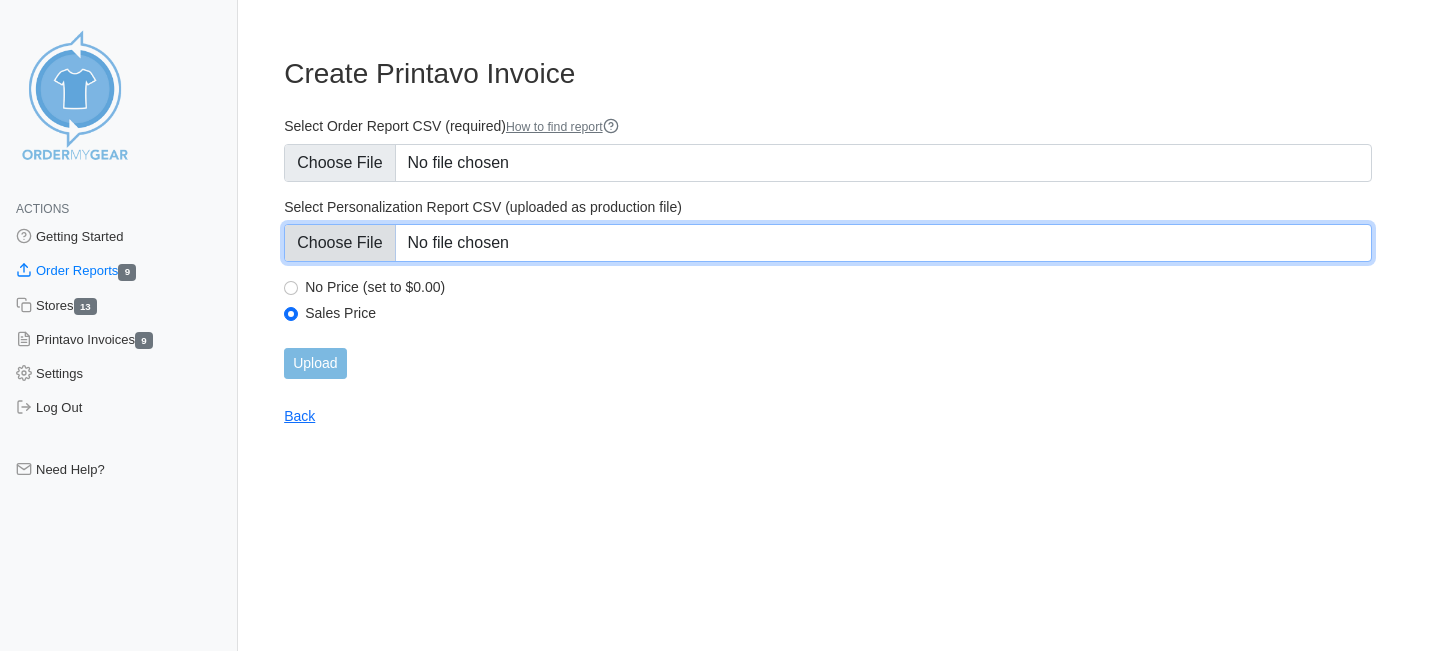 type on "C:\fakepath\DPRZM_order_Stride_June25.csv" 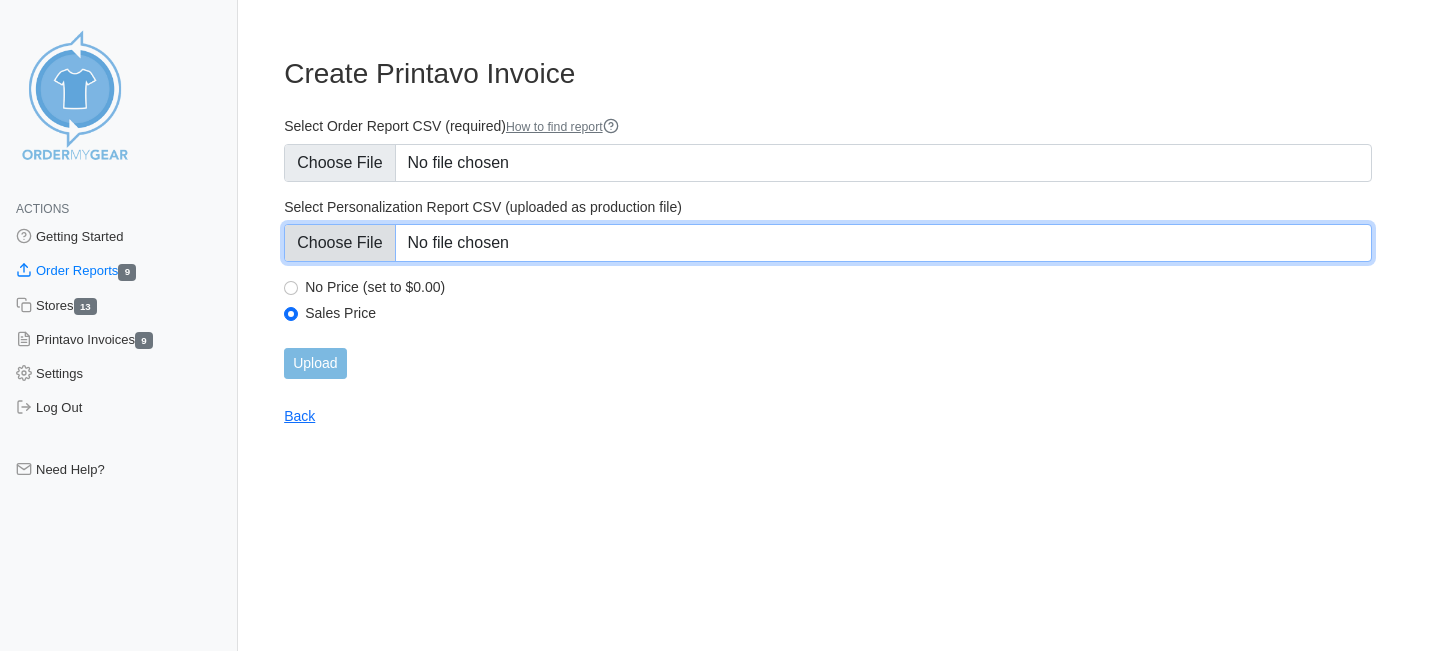 click on "Select Personalization Report CSV (uploaded as production file)" at bounding box center [828, 243] 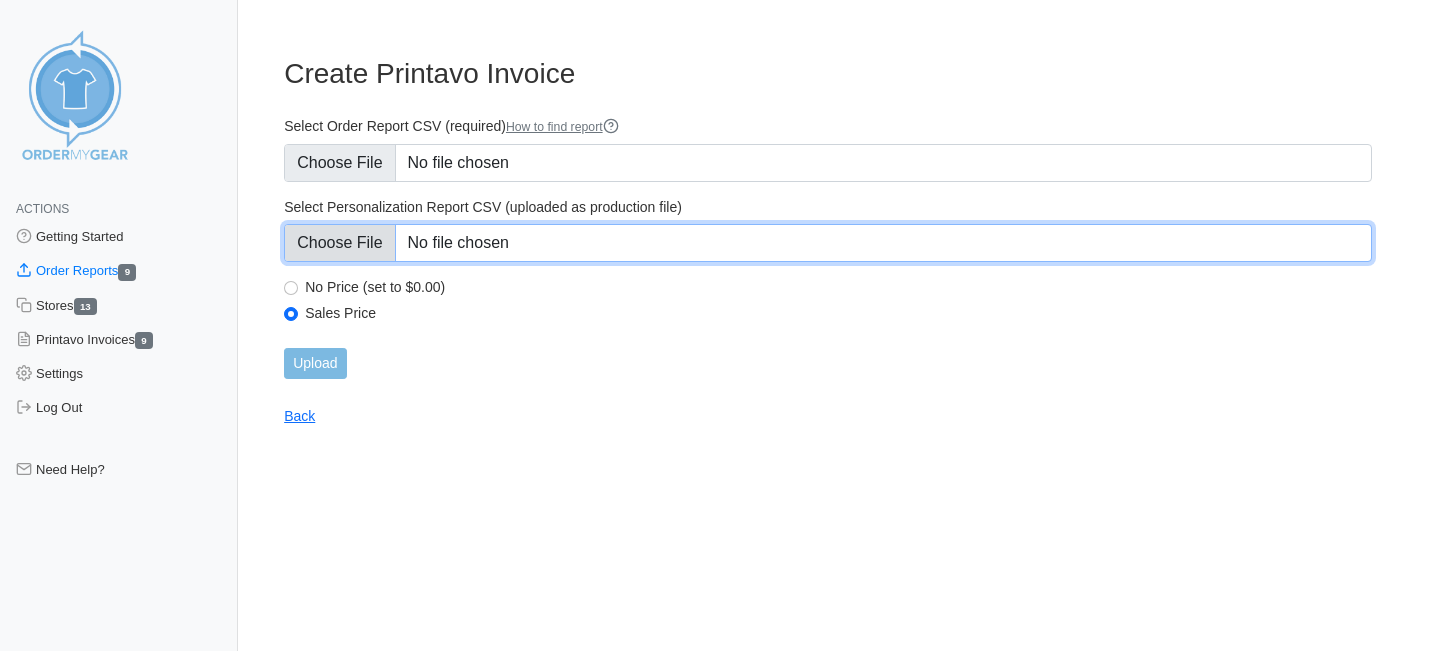 type 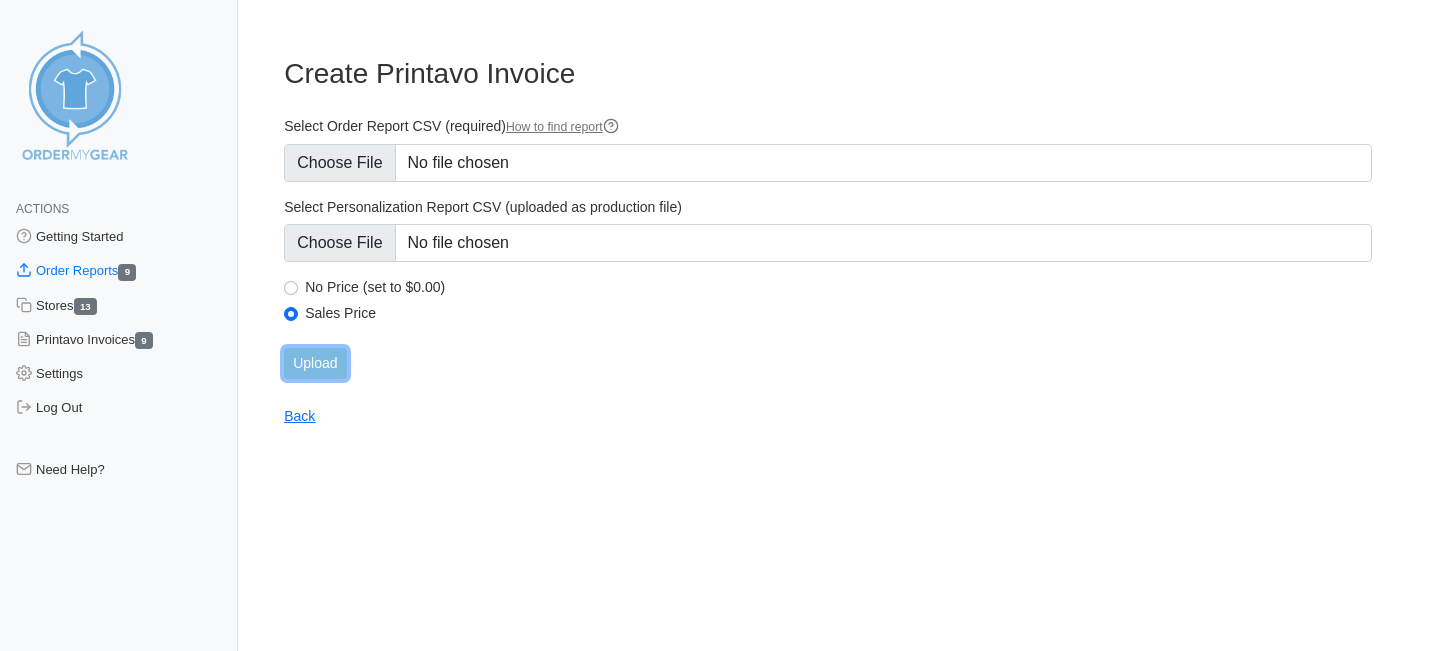 click on "Upload" at bounding box center [315, 363] 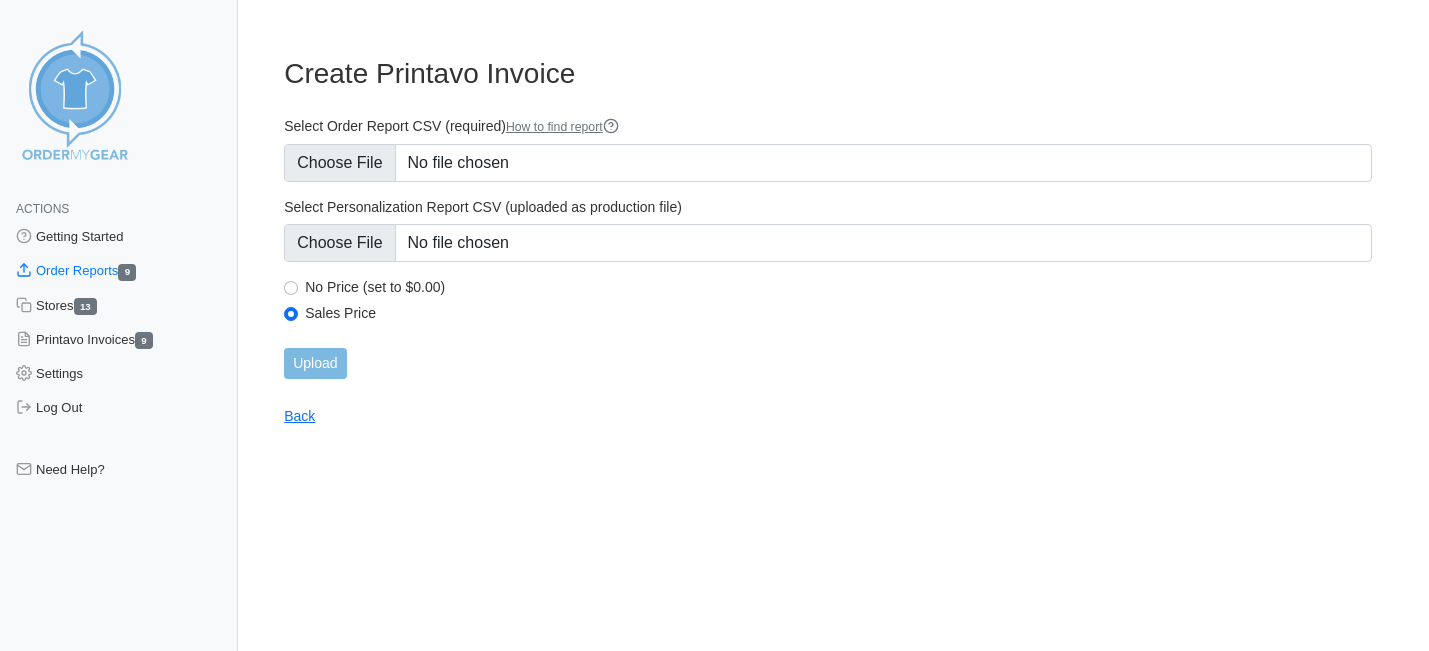 click on "Upload" at bounding box center [828, 363] 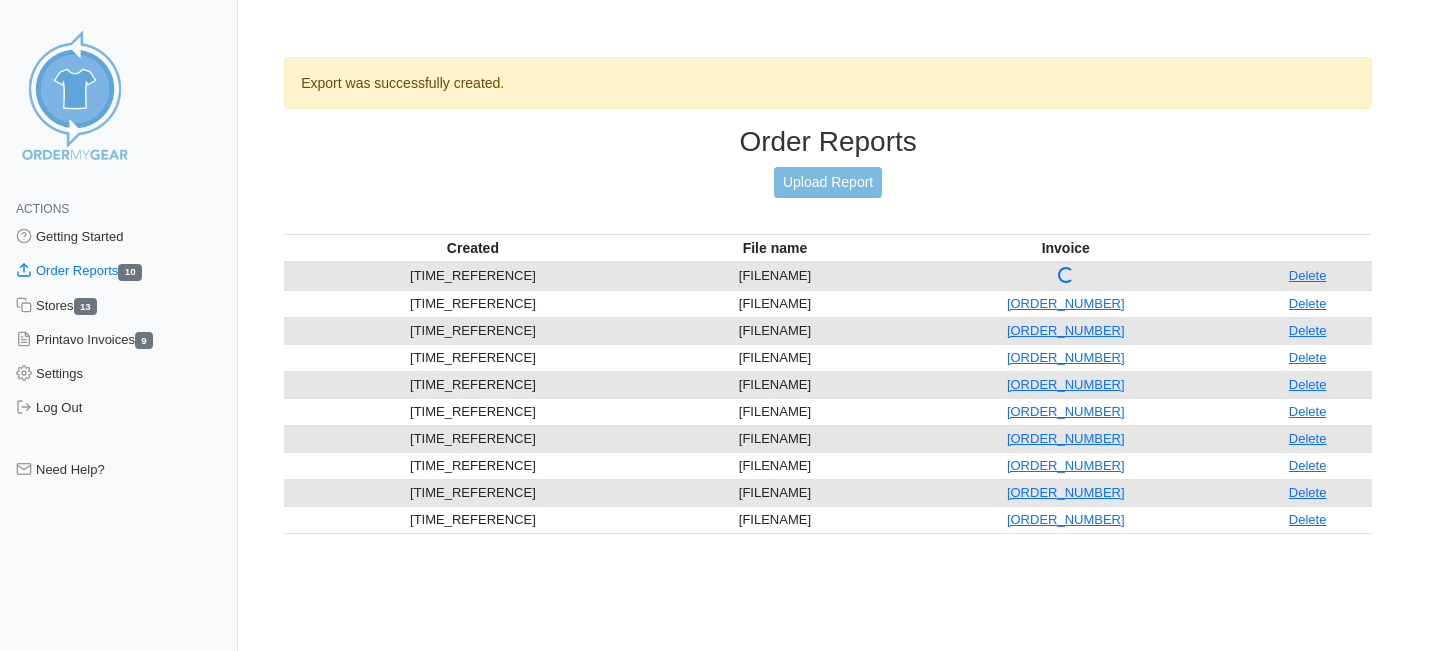 scroll, scrollTop: 0, scrollLeft: 0, axis: both 